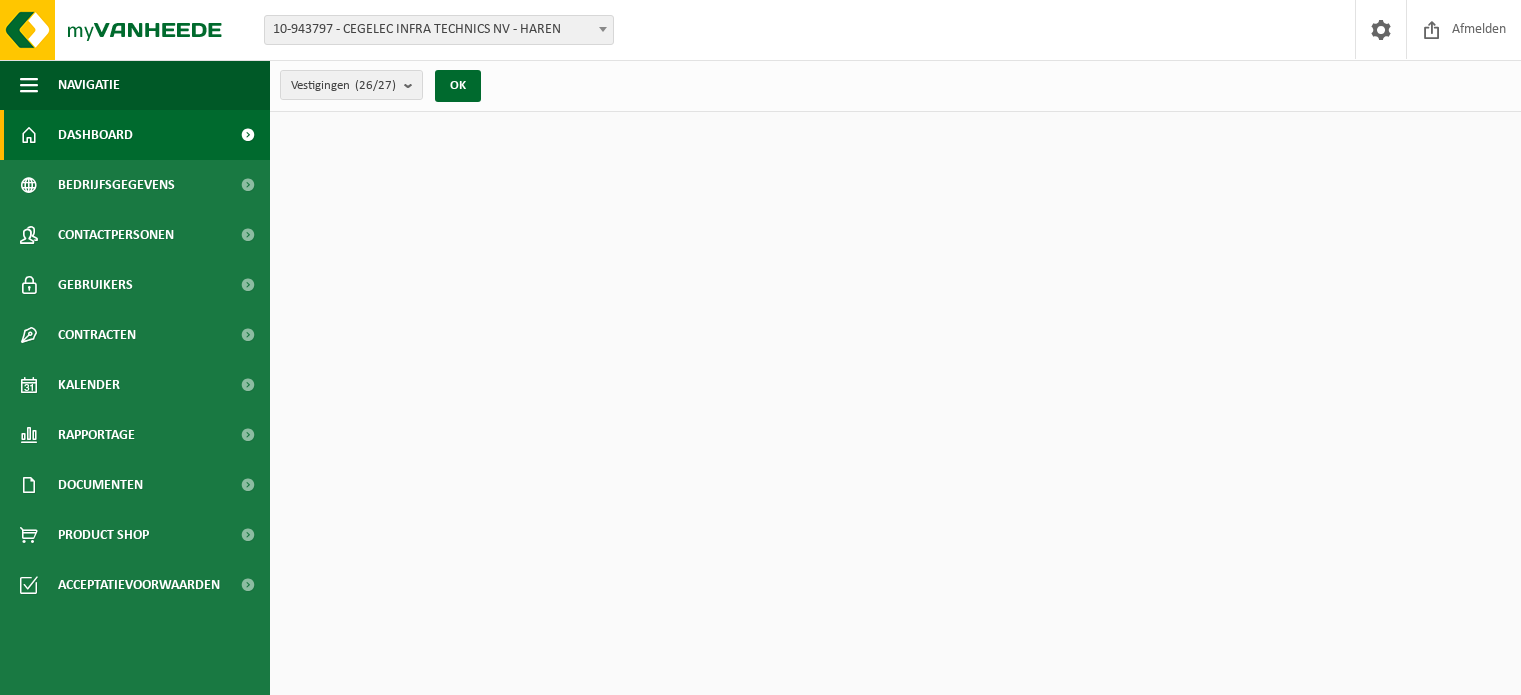 scroll, scrollTop: 0, scrollLeft: 0, axis: both 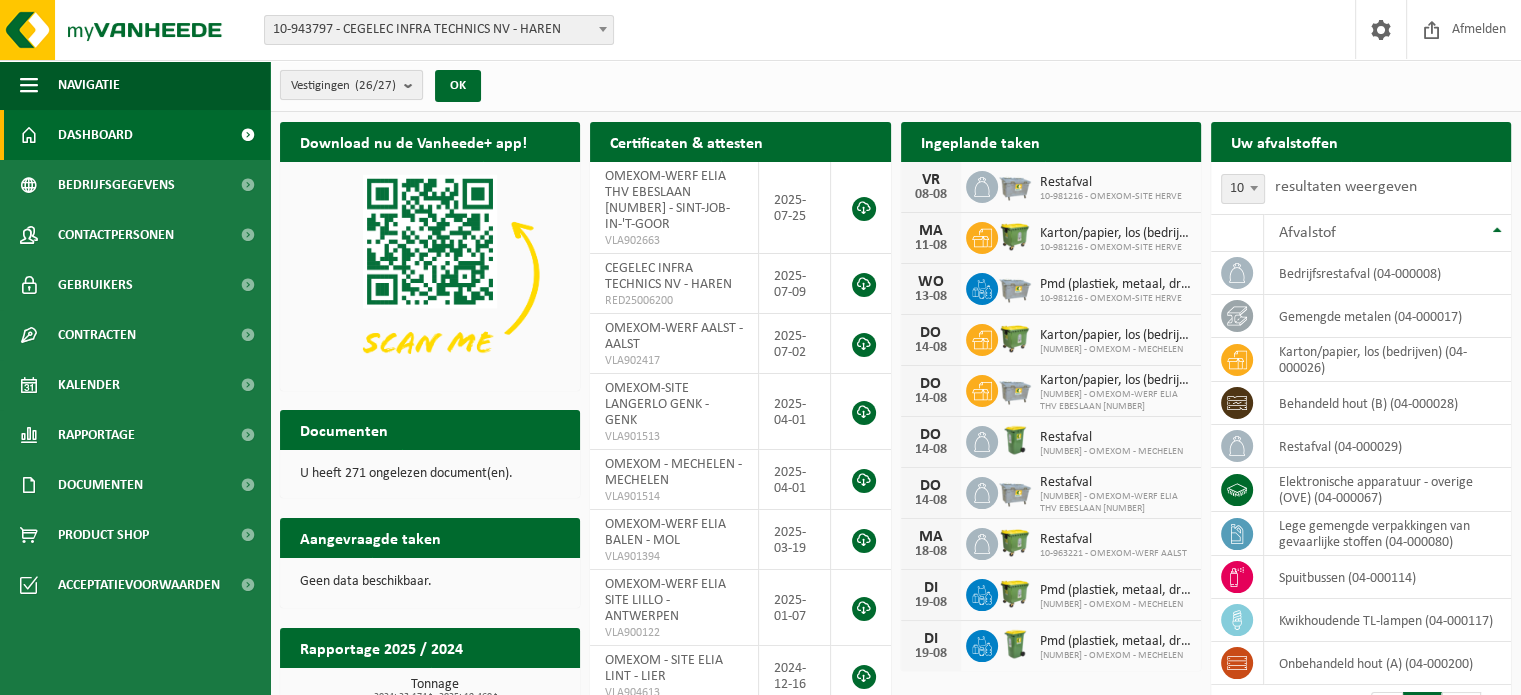 click on "Vestigingen  (26/27)" at bounding box center (343, 86) 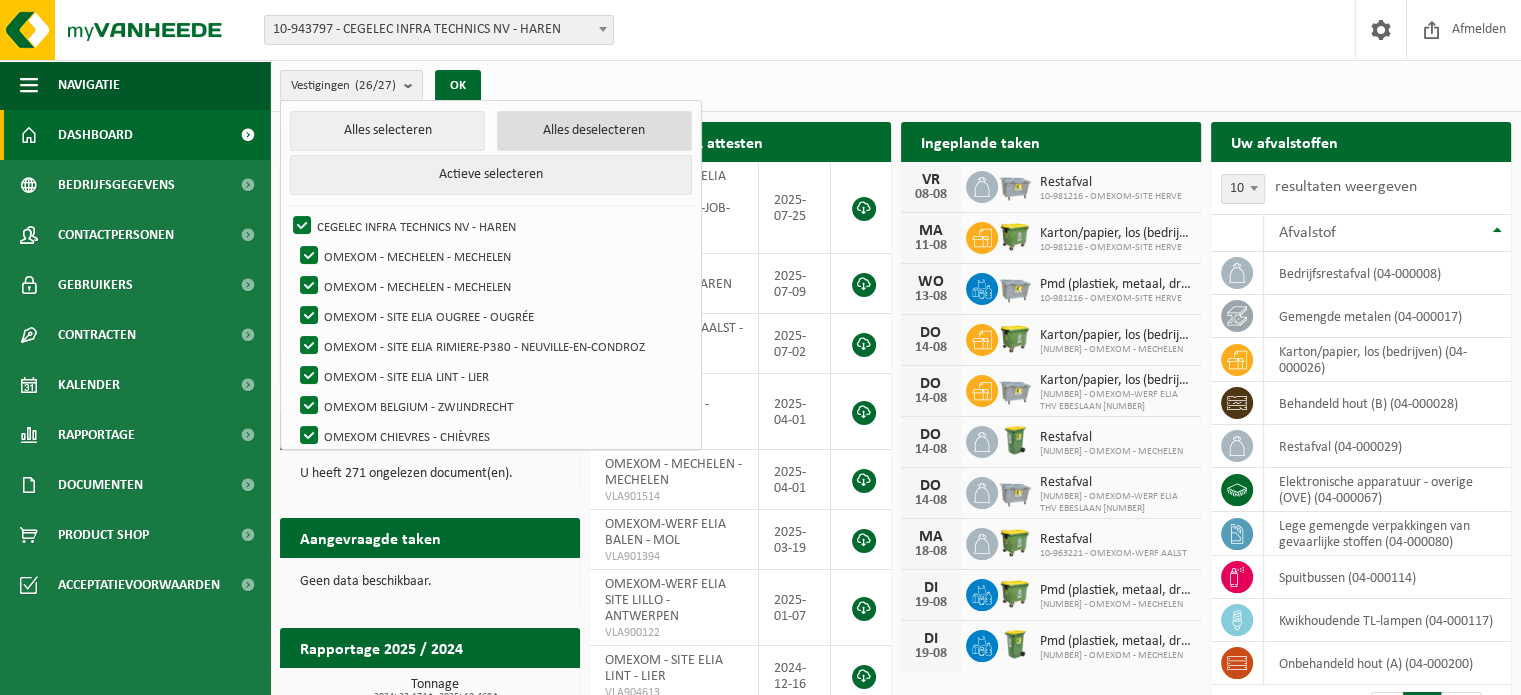 click on "Alles deselecteren" at bounding box center (594, 131) 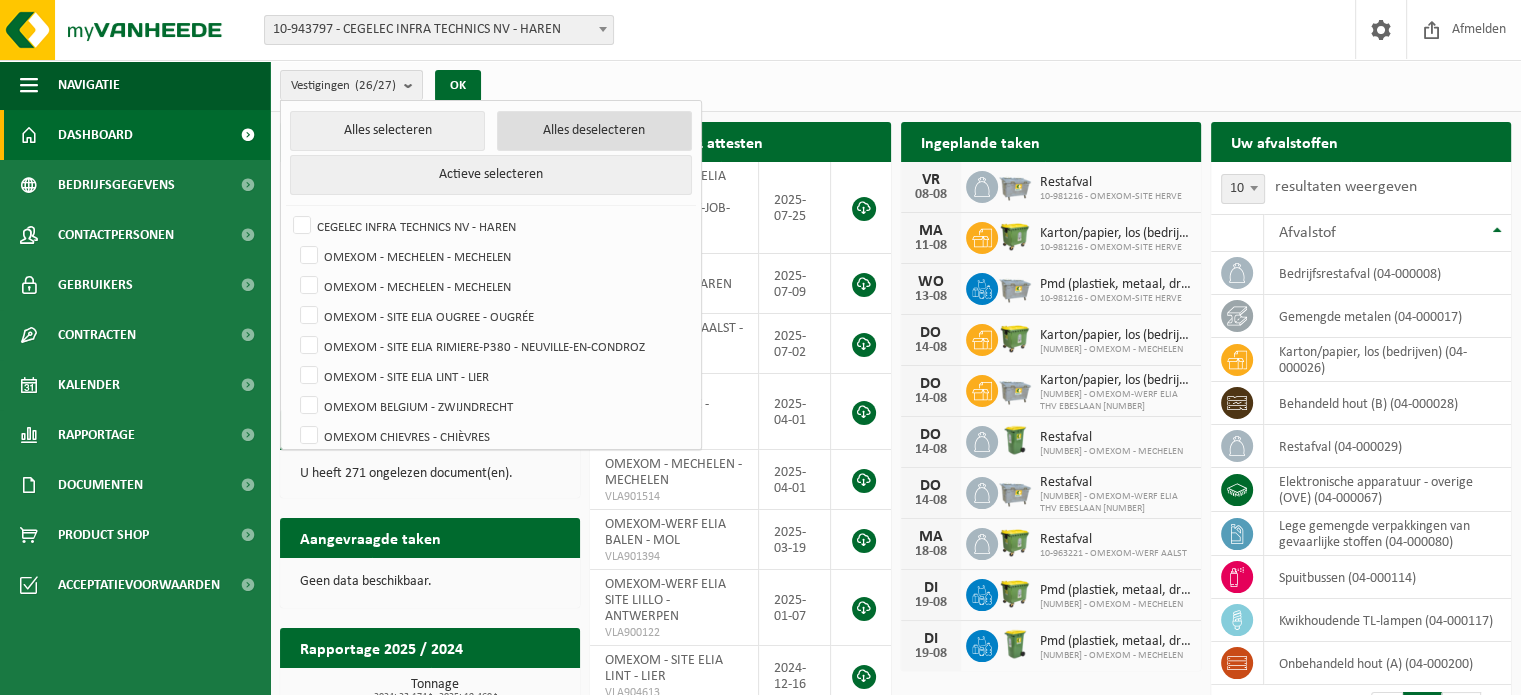 checkbox on "false" 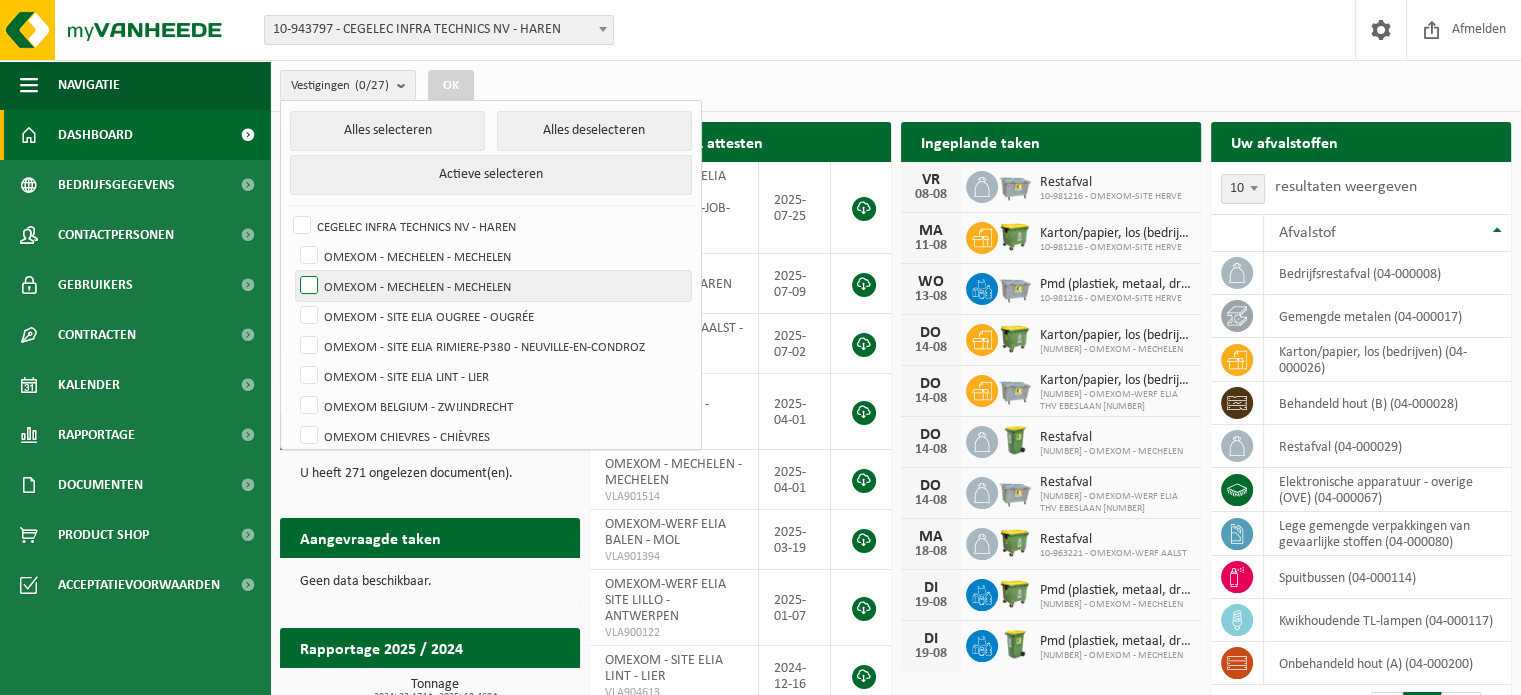 click on "OMEXOM - MECHELEN - MECHELEN" at bounding box center [493, 286] 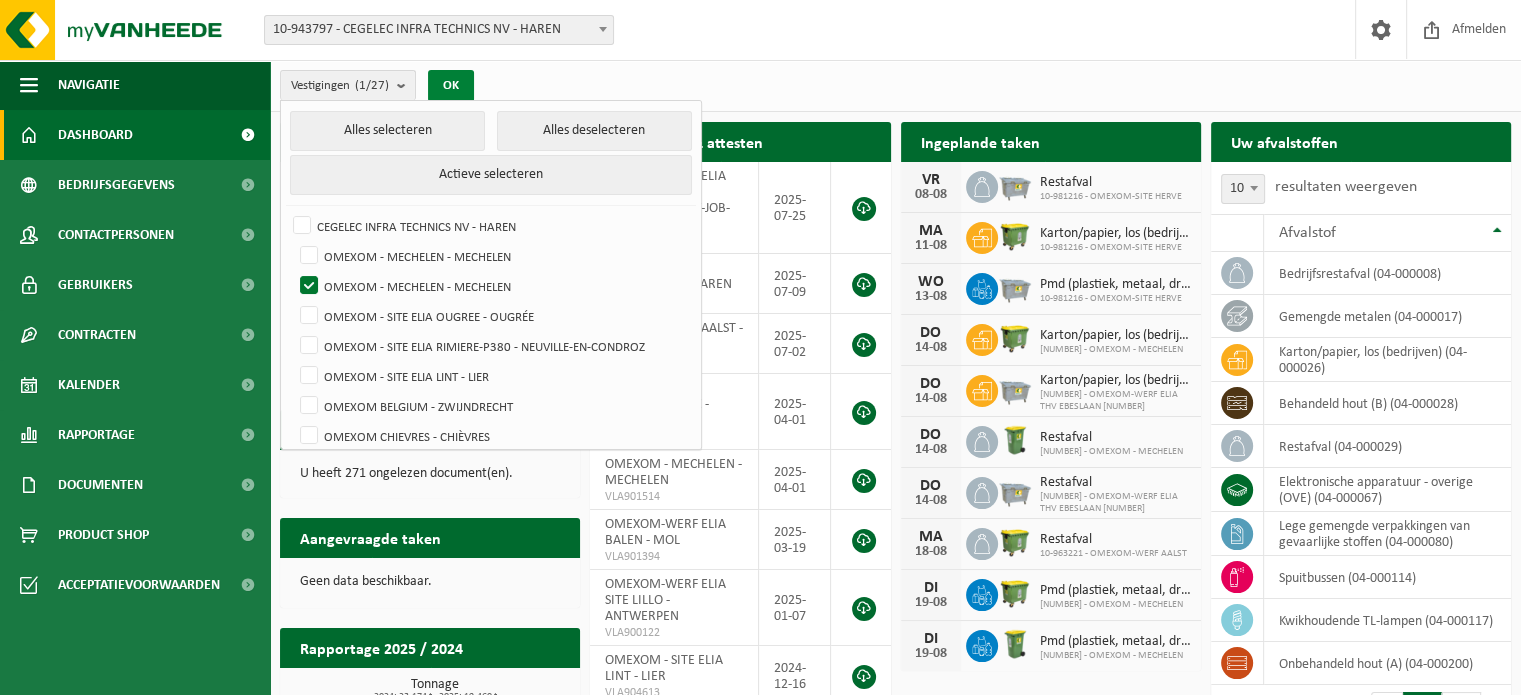 click on "OK" at bounding box center (451, 86) 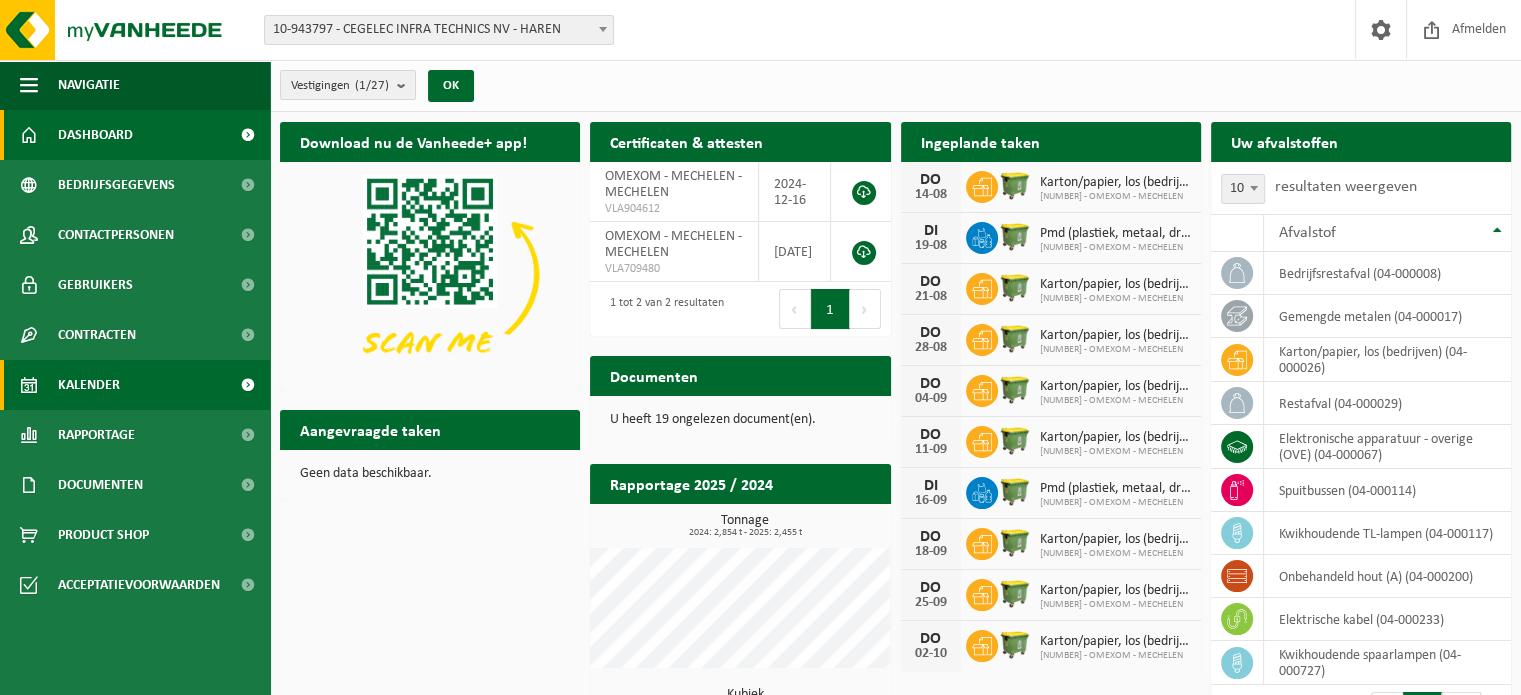 click on "Kalender" at bounding box center [89, 385] 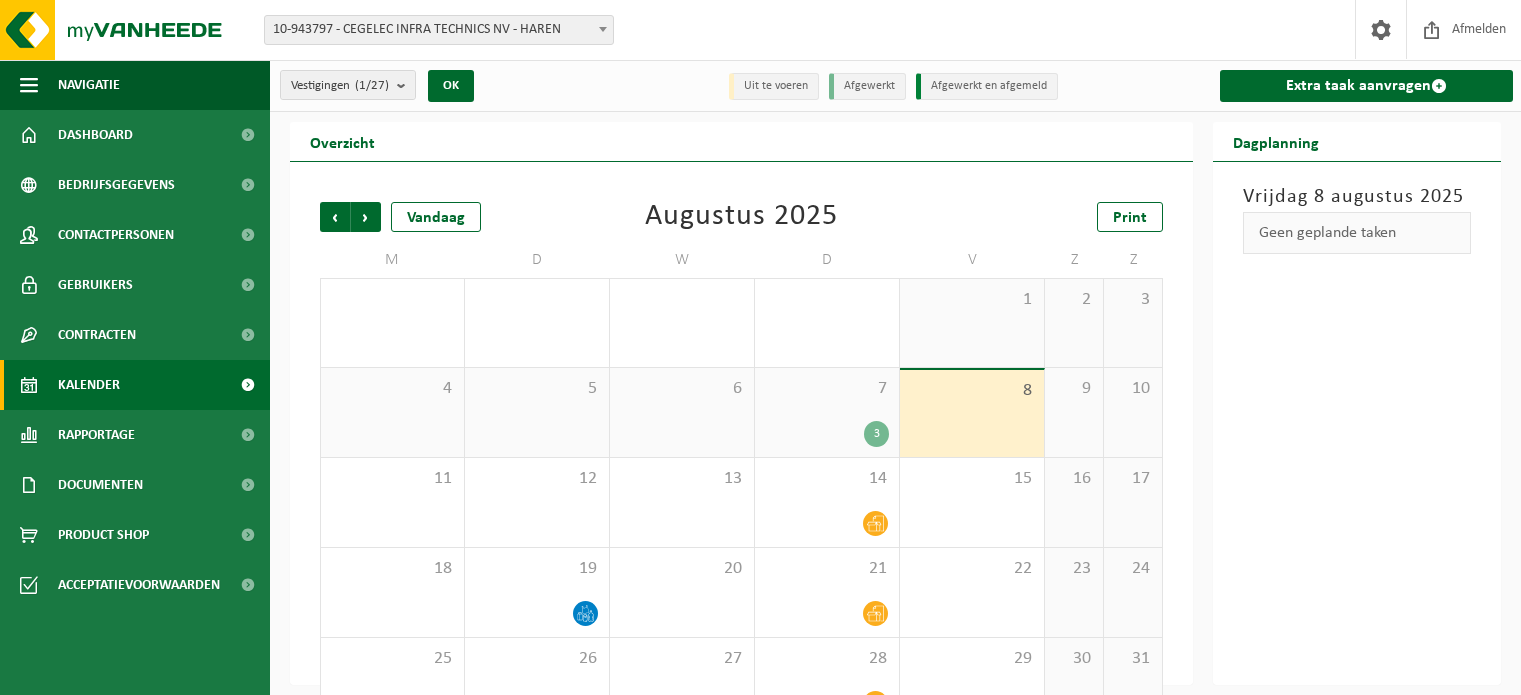 scroll, scrollTop: 0, scrollLeft: 0, axis: both 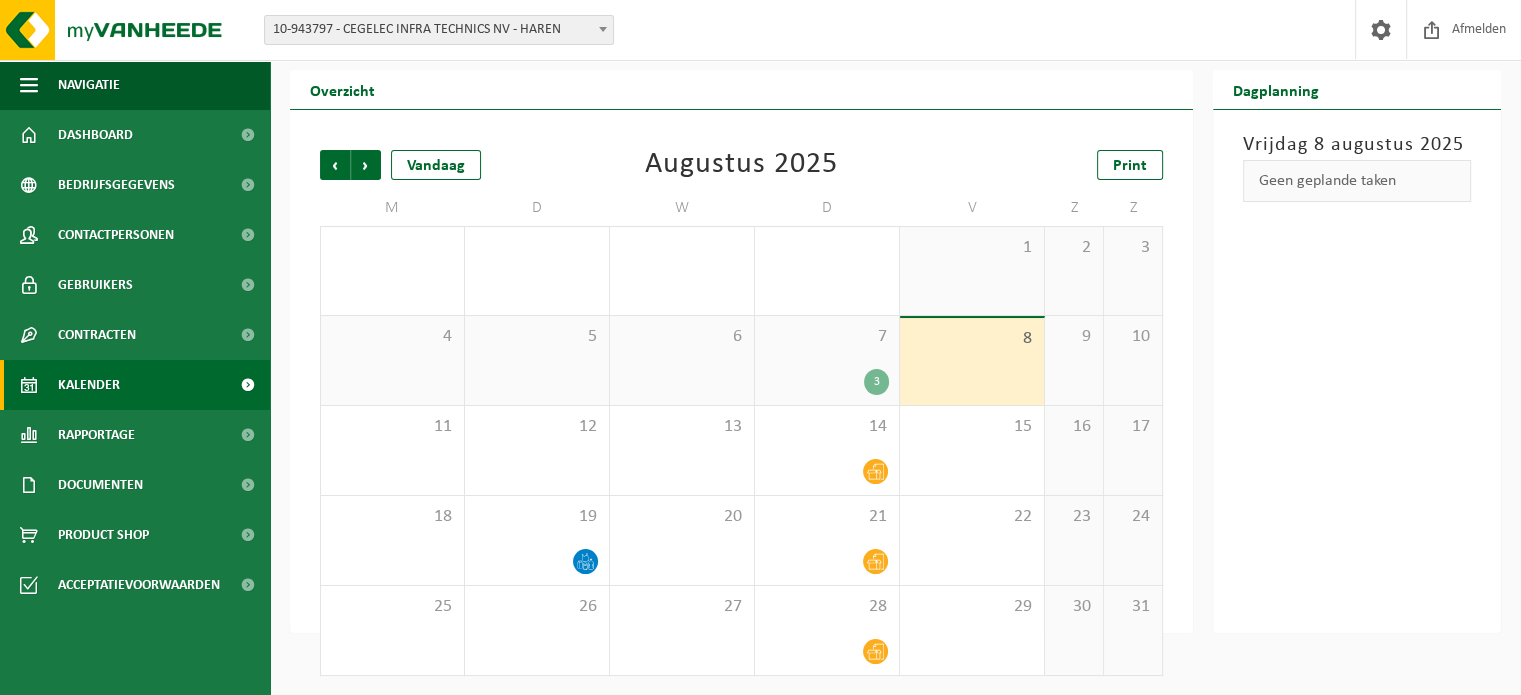 click on "7 3" at bounding box center (827, 360) 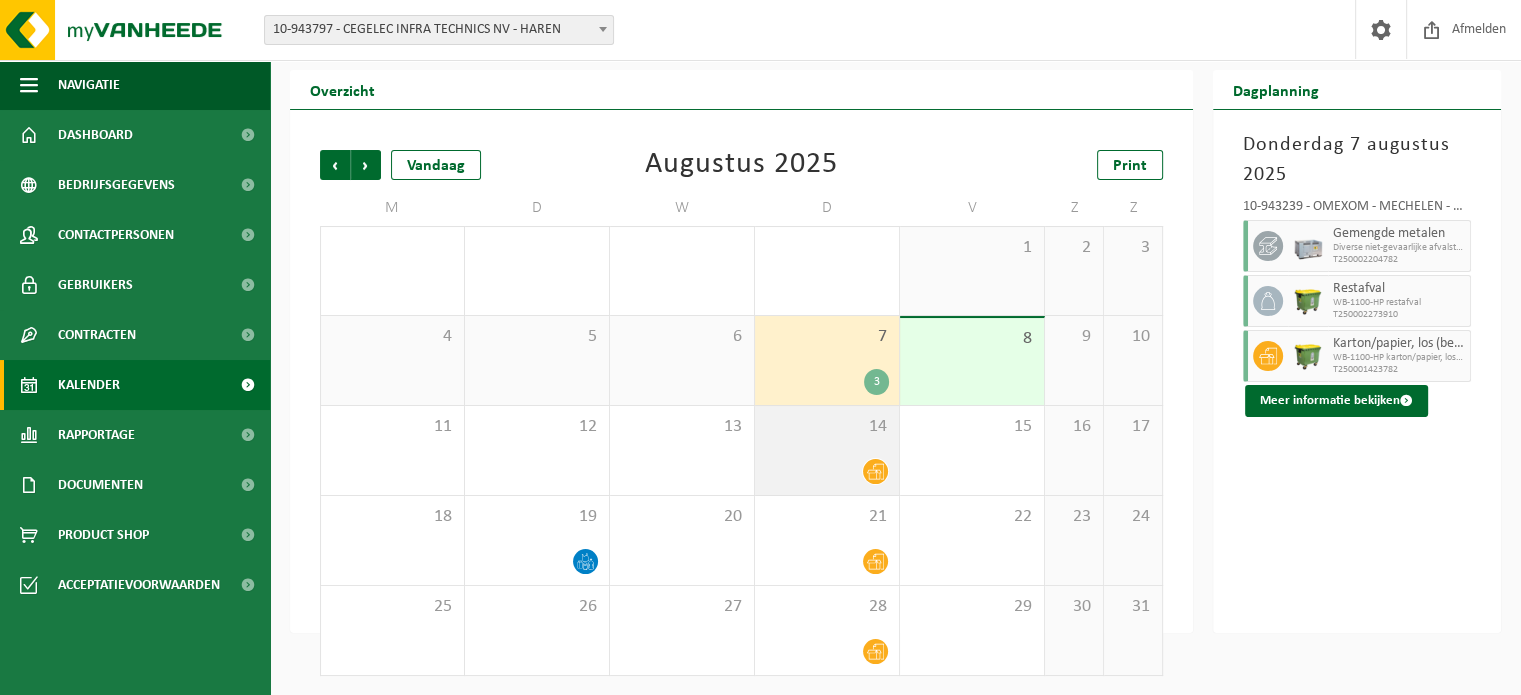 click on "14" at bounding box center [827, 450] 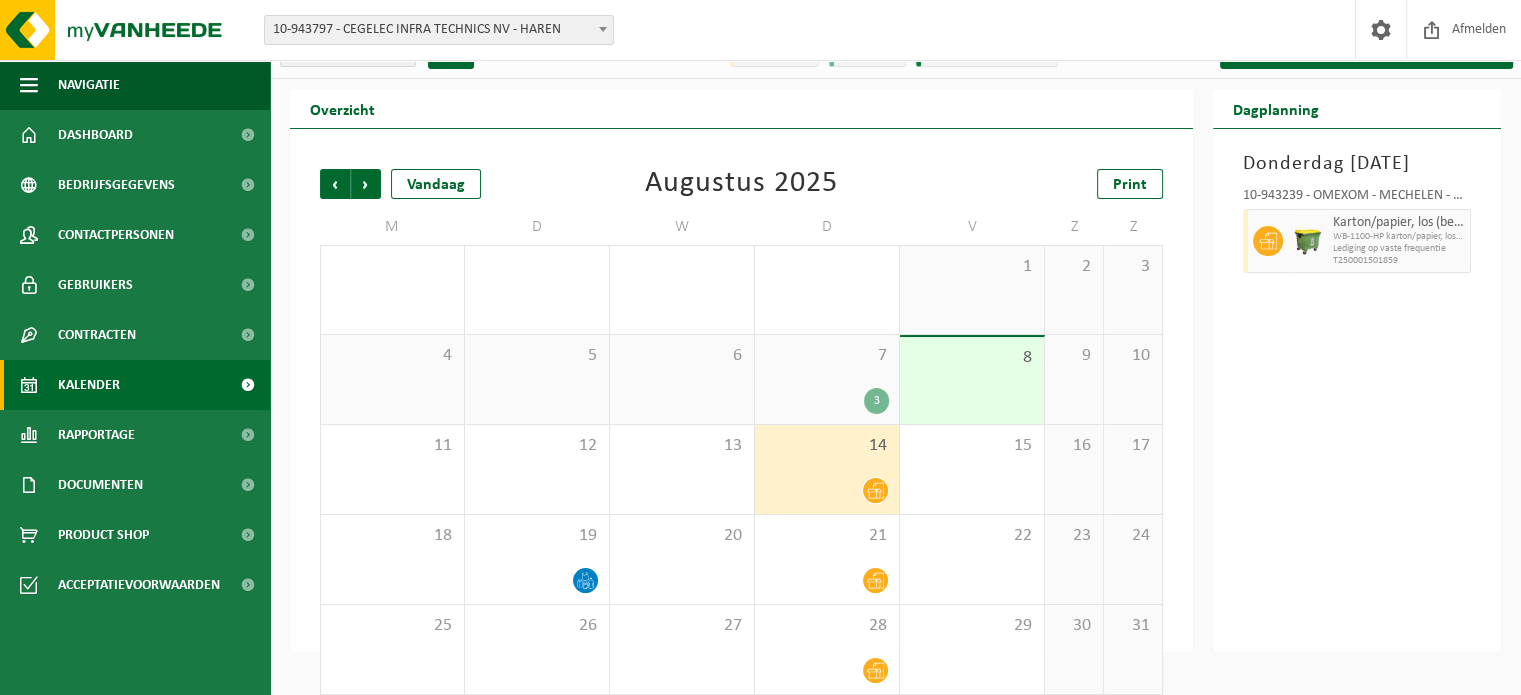 scroll, scrollTop: 52, scrollLeft: 0, axis: vertical 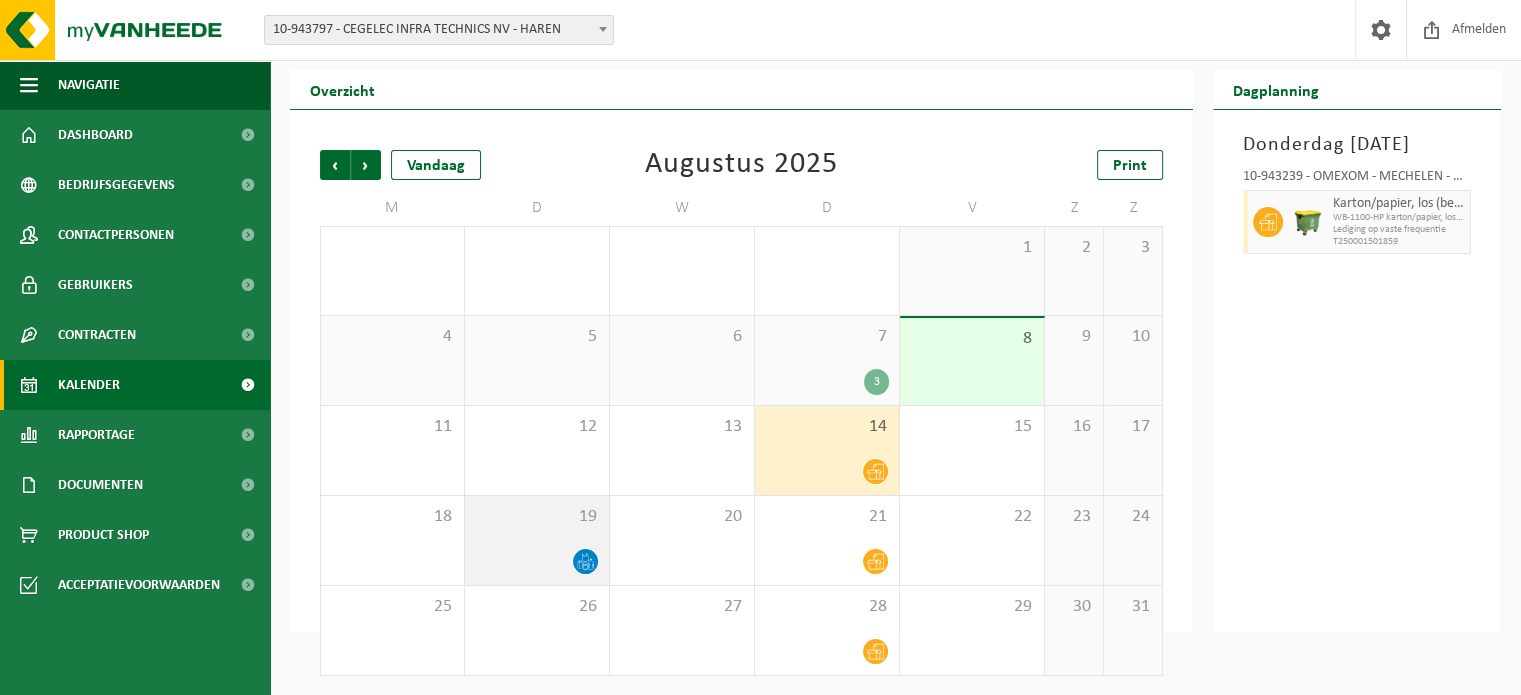 click at bounding box center (537, 561) 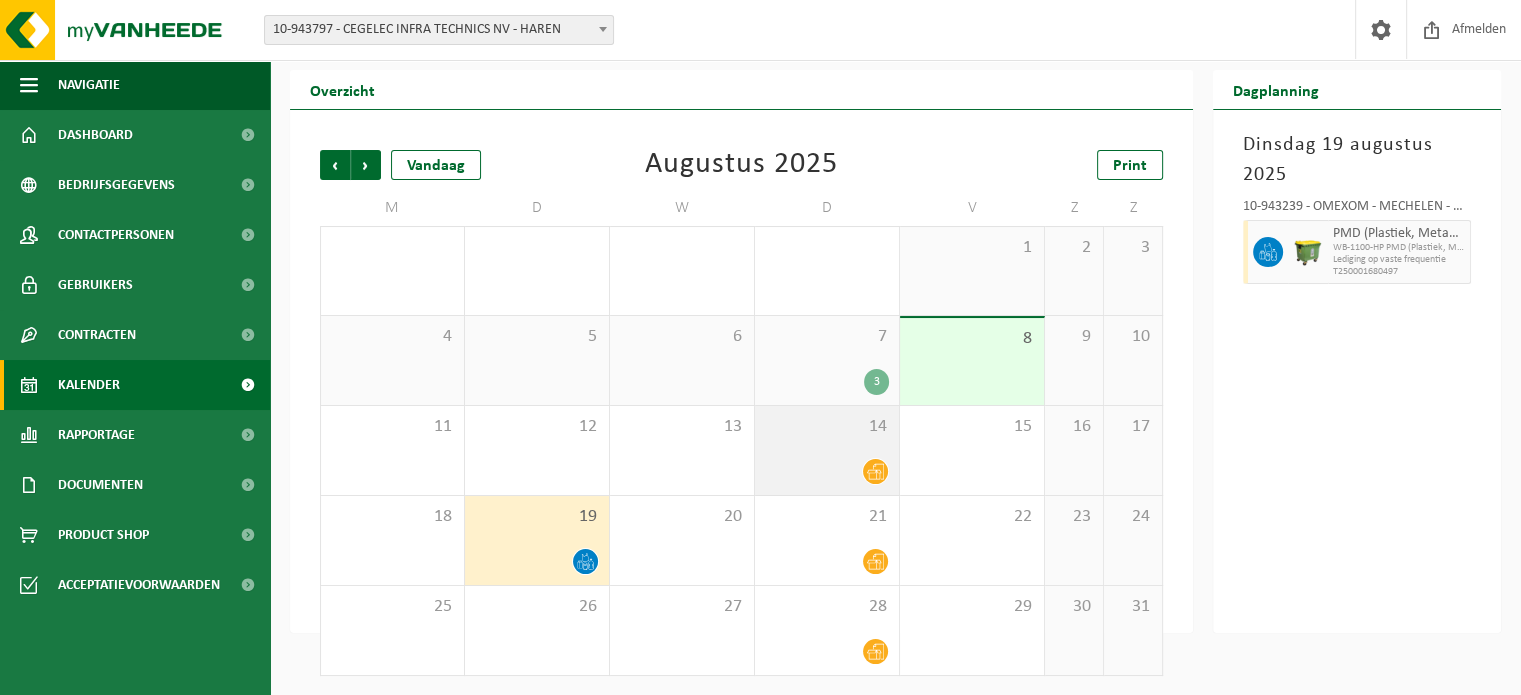 click on "14" at bounding box center (827, 427) 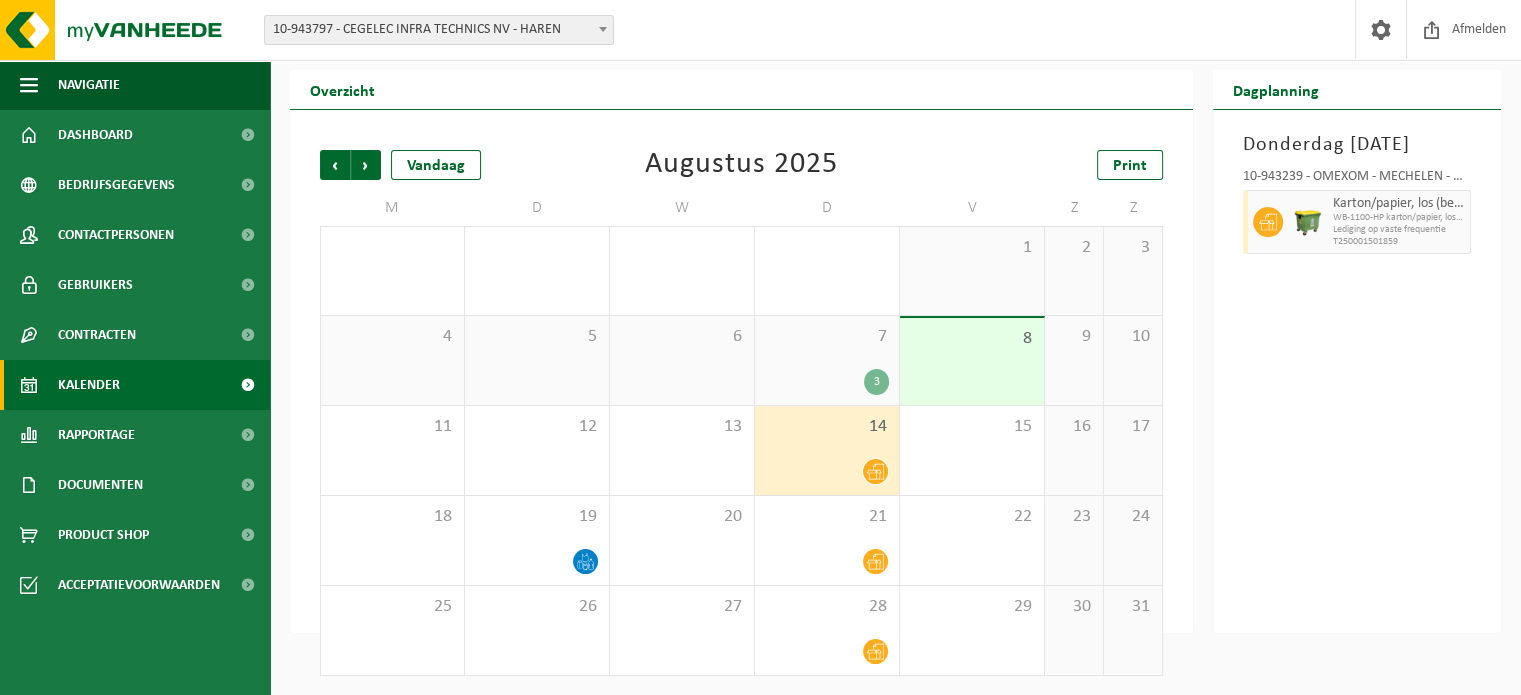click on "10-943797 - CEGELEC INFRA TECHNICS NV - HAREN" at bounding box center [439, 30] 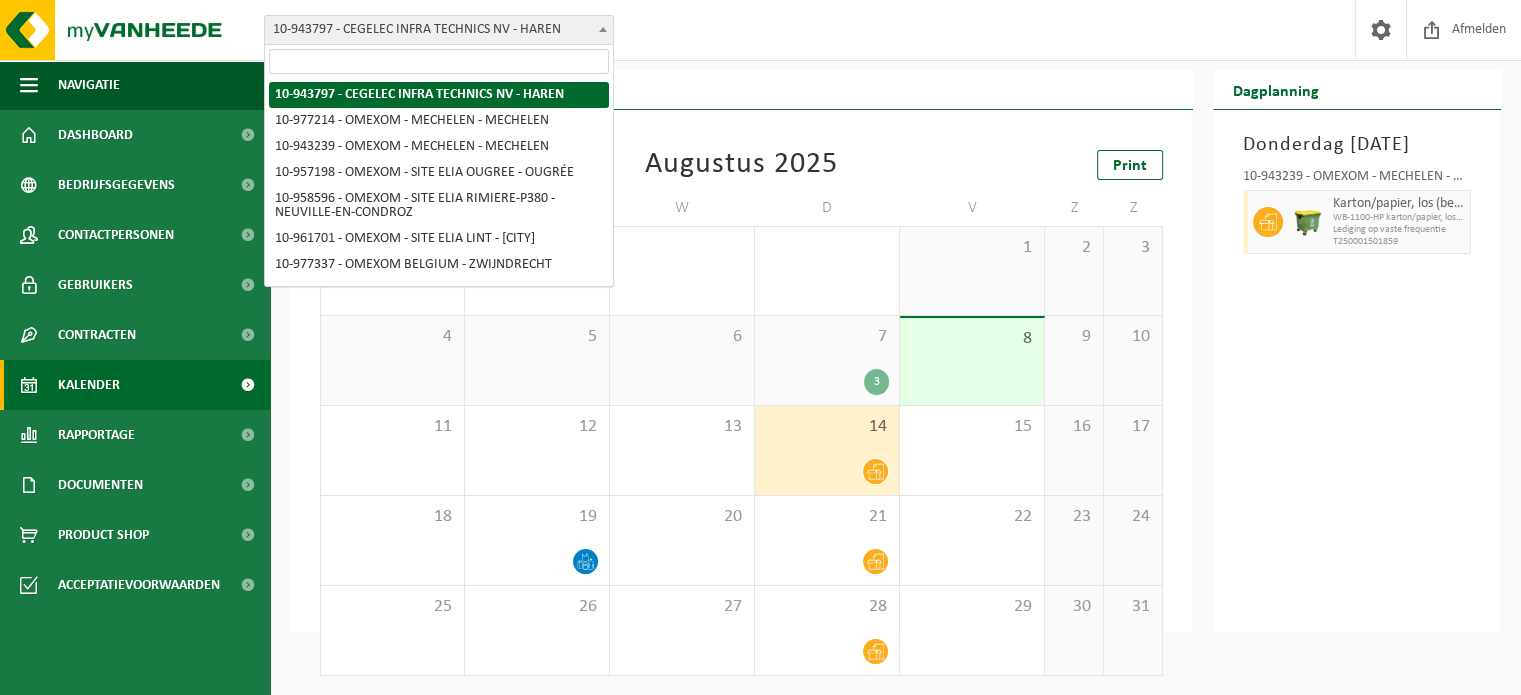 click at bounding box center (439, 61) 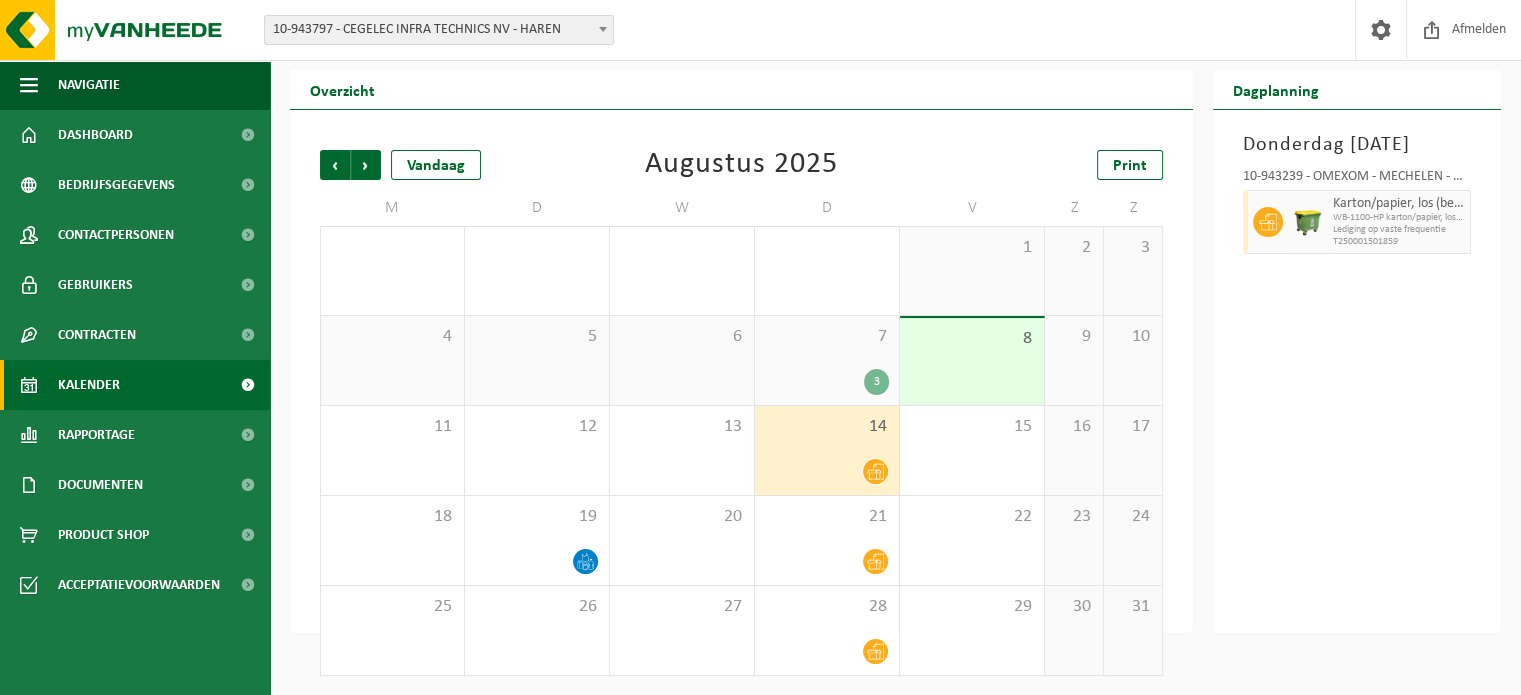 click on "10-943797 - CEGELEC INFRA TECHNICS NV - HAREN" at bounding box center [439, 30] 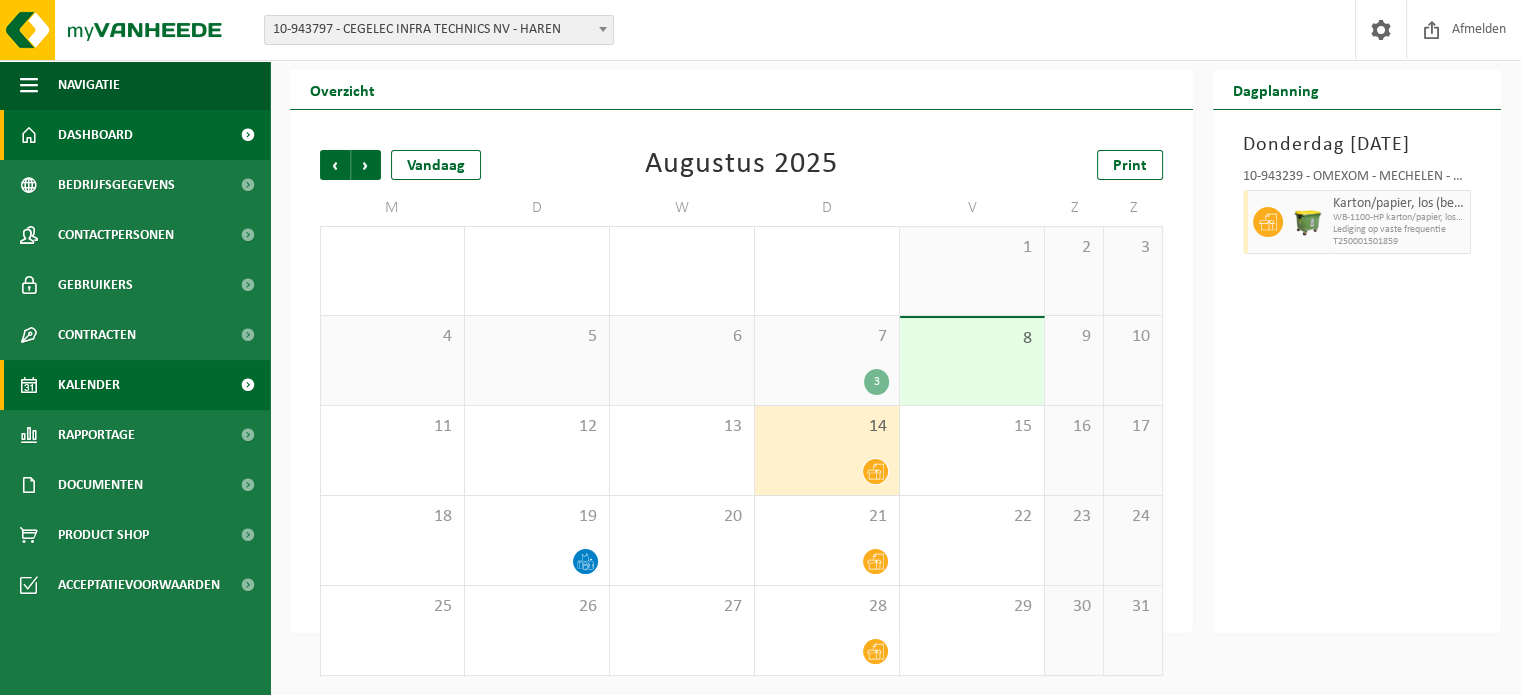click on "Dashboard" at bounding box center [135, 135] 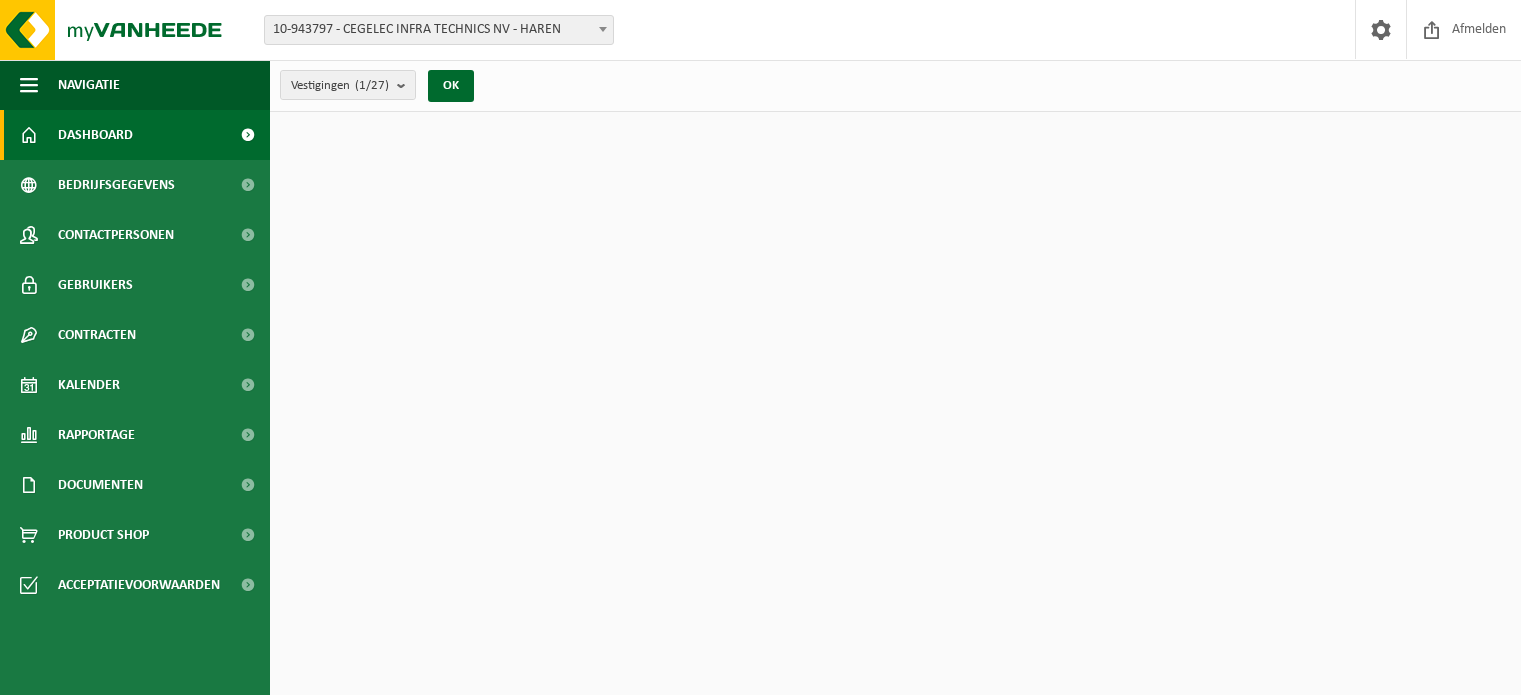 scroll, scrollTop: 0, scrollLeft: 0, axis: both 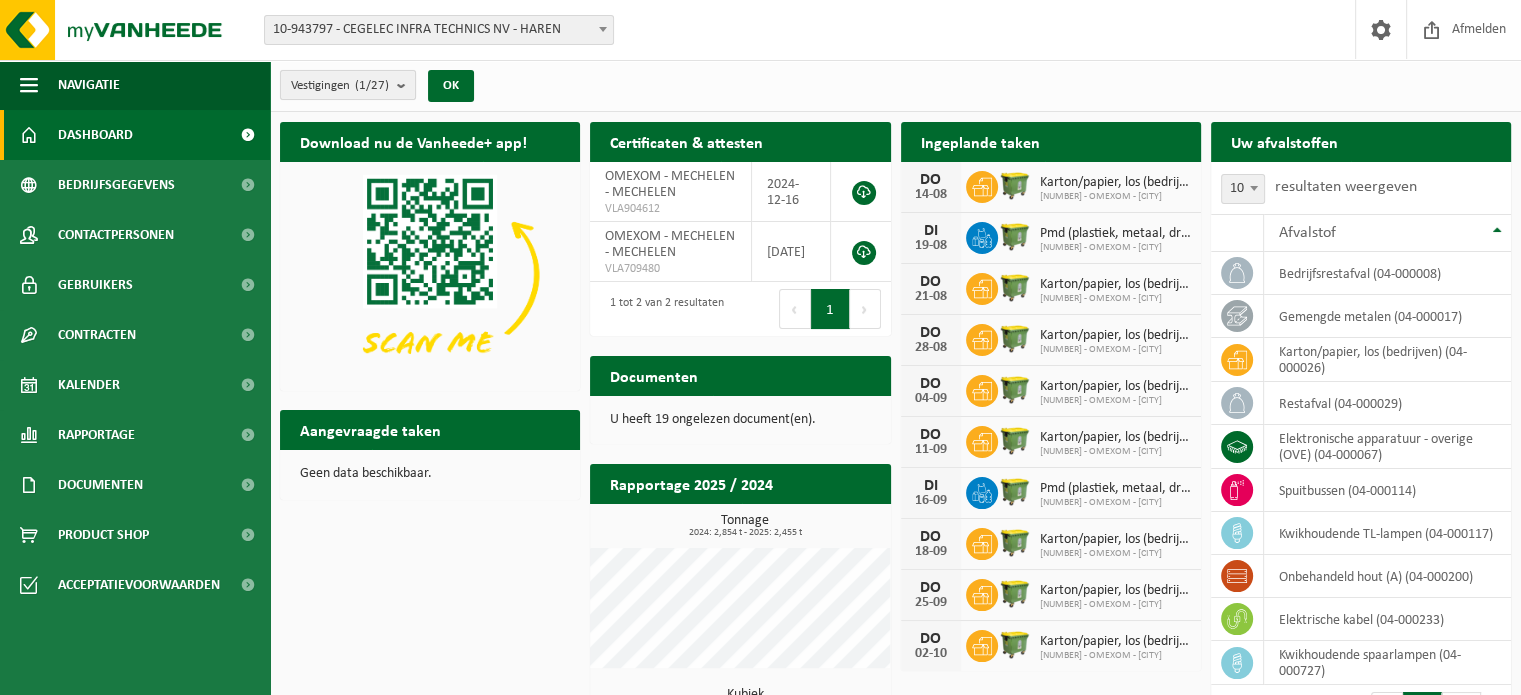 click on "Vestigingen  (1/27)" at bounding box center (348, 85) 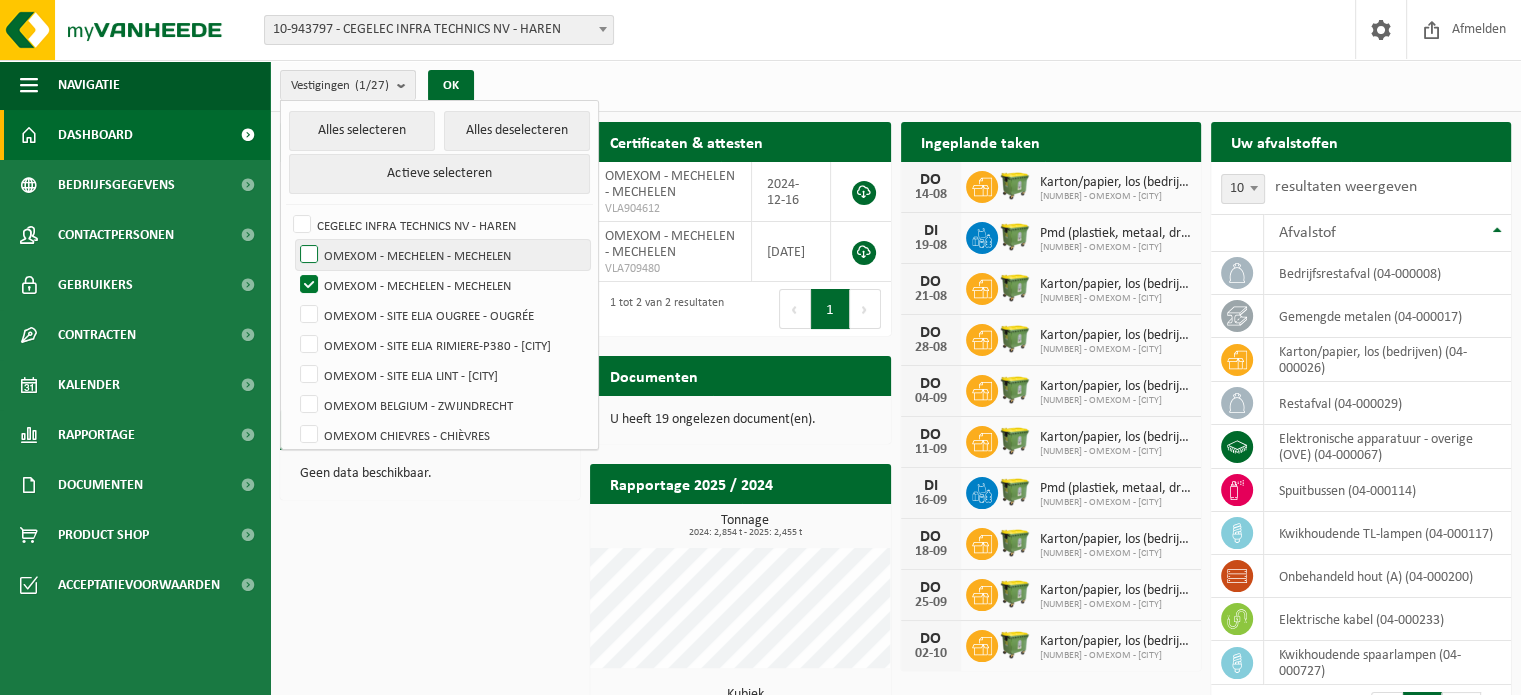 click on "OMEXOM - MECHELEN - MECHELEN" at bounding box center (443, 255) 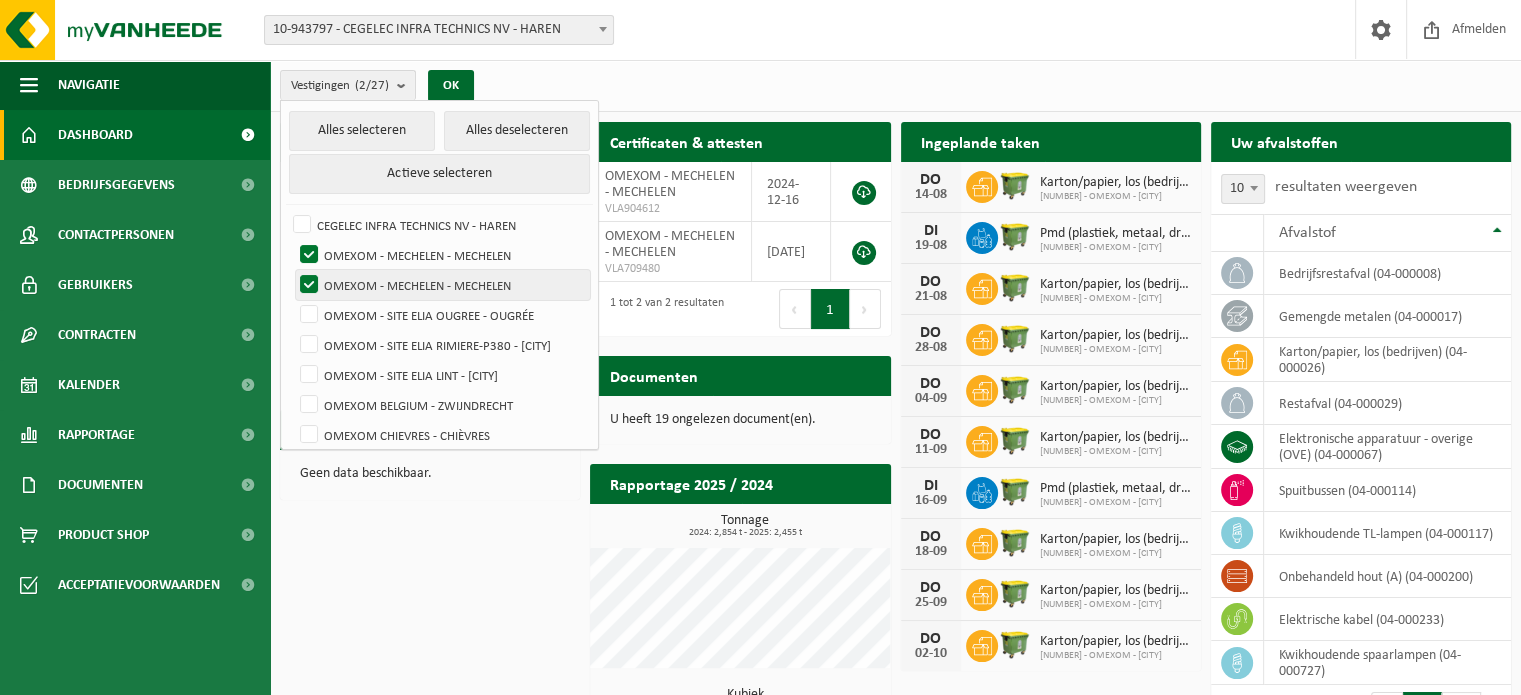 click on "OMEXOM - MECHELEN - MECHELEN" at bounding box center (443, 285) 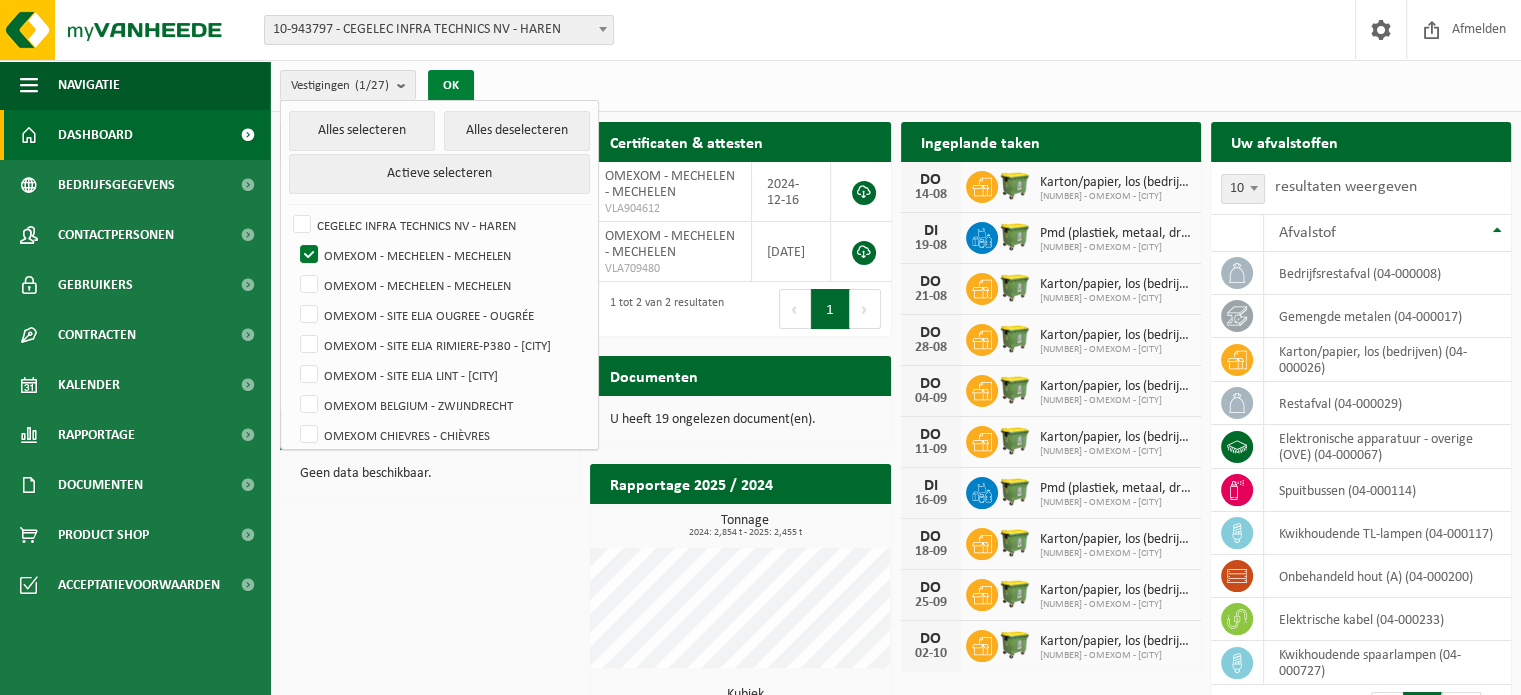 click on "OK" at bounding box center (451, 86) 